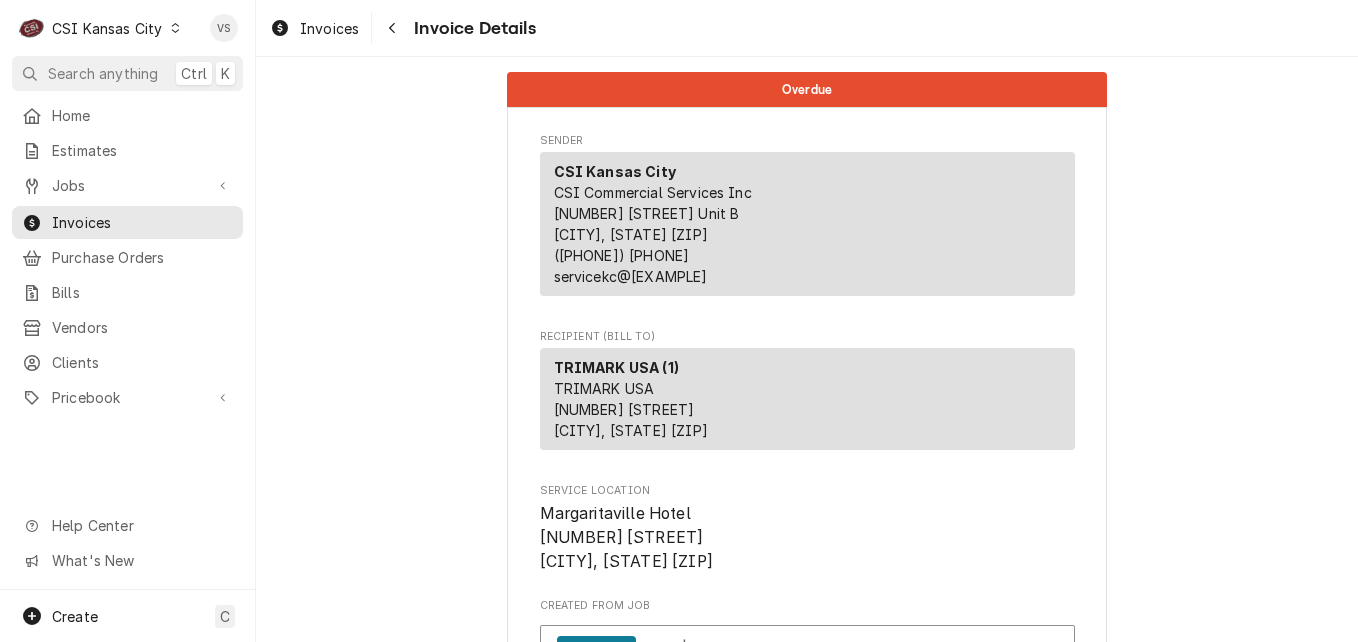 scroll, scrollTop: 0, scrollLeft: 0, axis: both 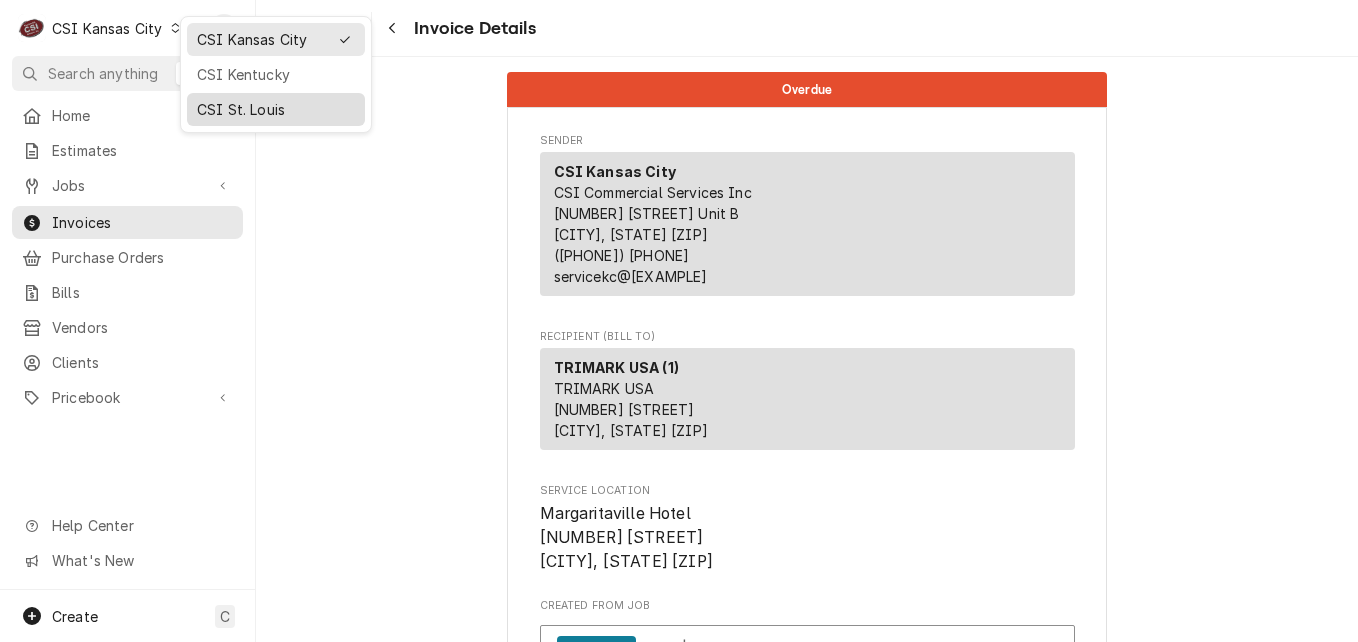 click on "CSI St. Louis" at bounding box center [276, 109] 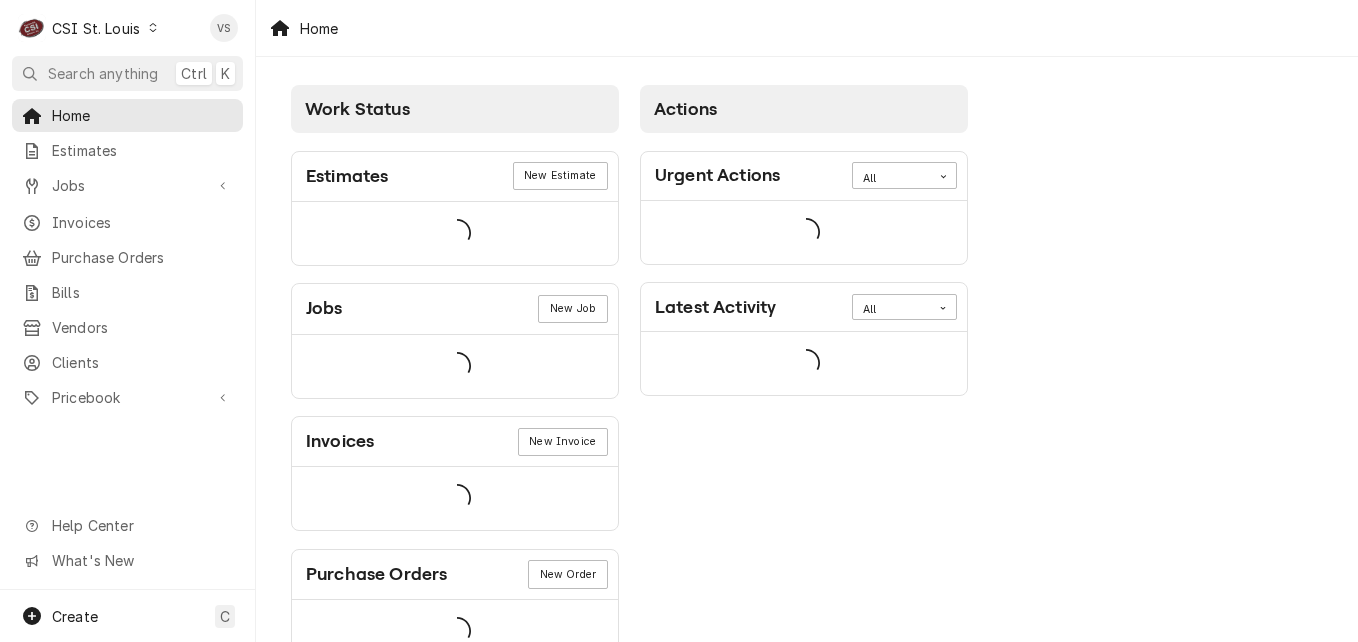 scroll, scrollTop: 0, scrollLeft: 0, axis: both 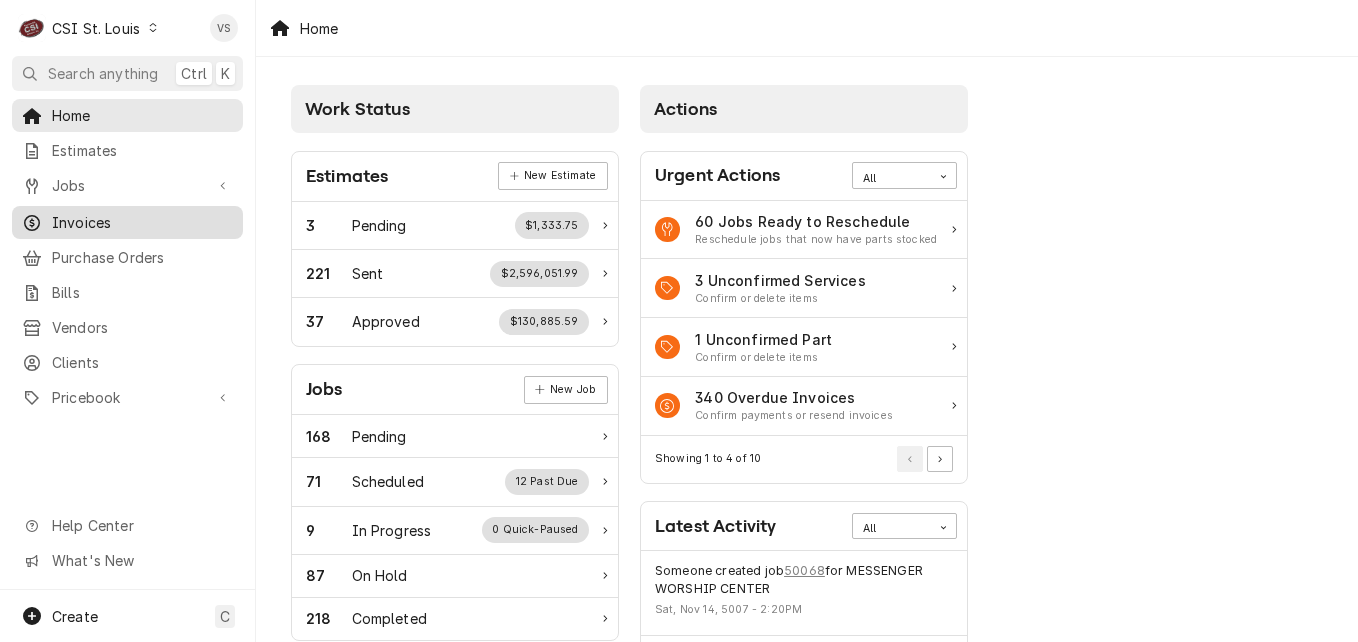 click on "Invoices" at bounding box center [142, 222] 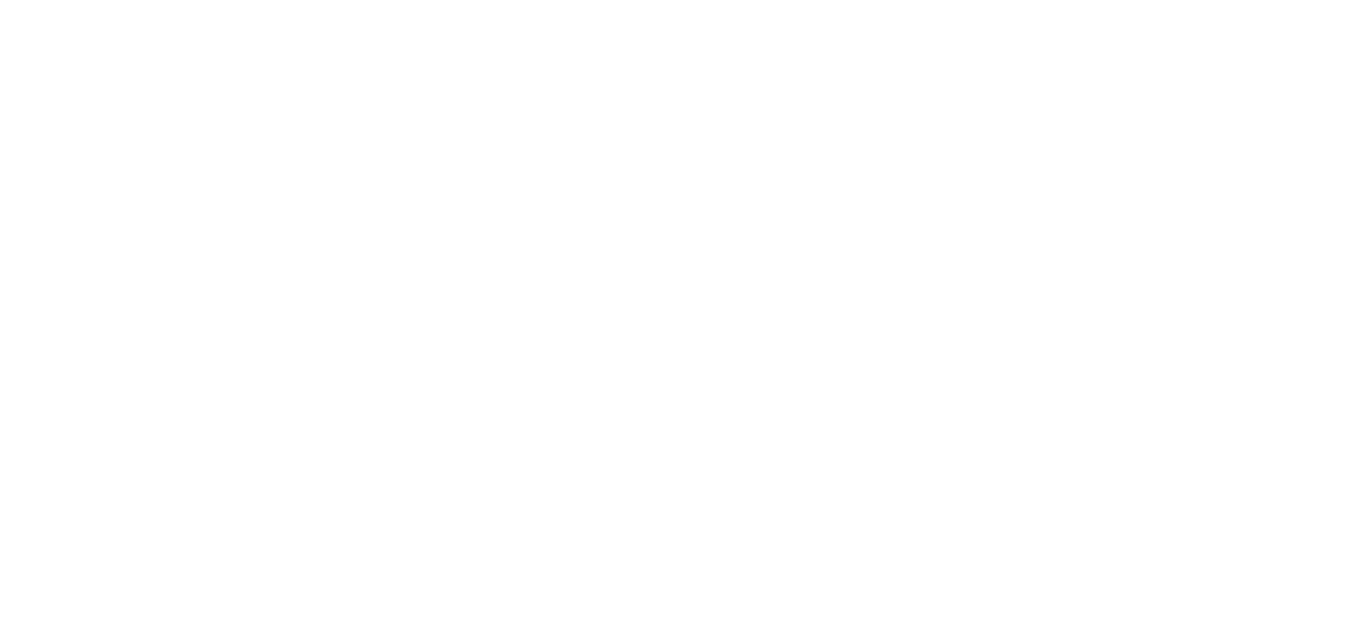 scroll, scrollTop: 0, scrollLeft: 0, axis: both 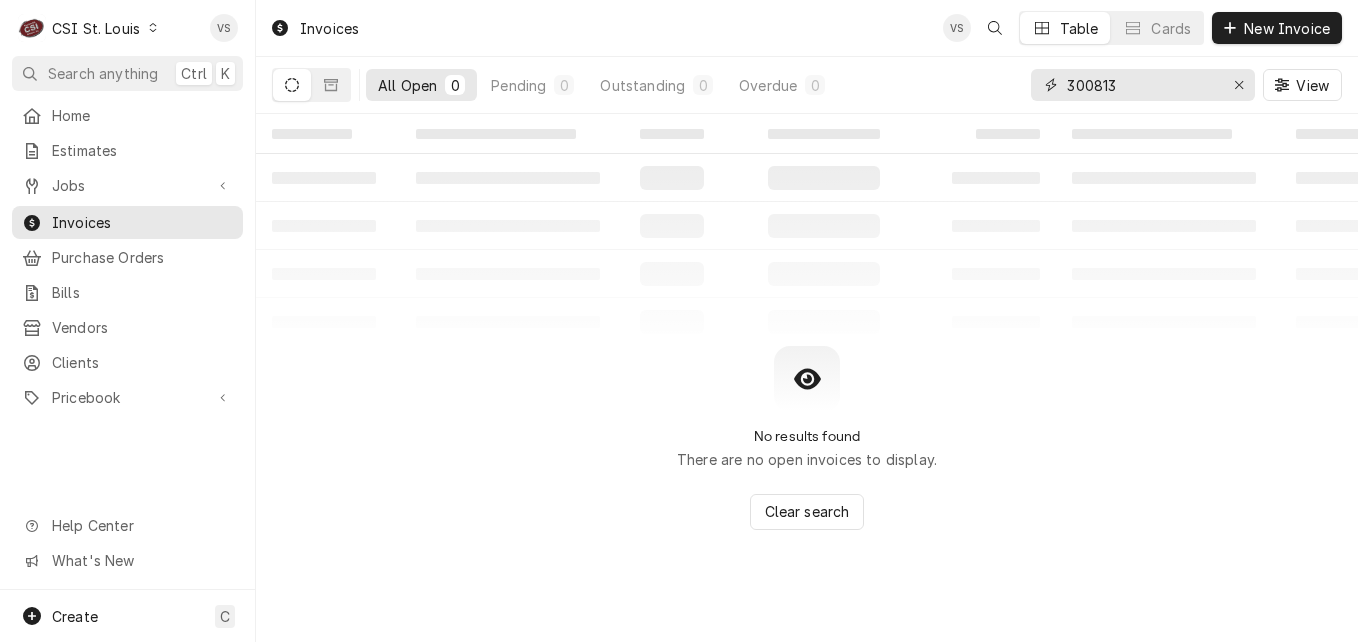 drag, startPoint x: 1120, startPoint y: 91, endPoint x: 960, endPoint y: 89, distance: 160.0125 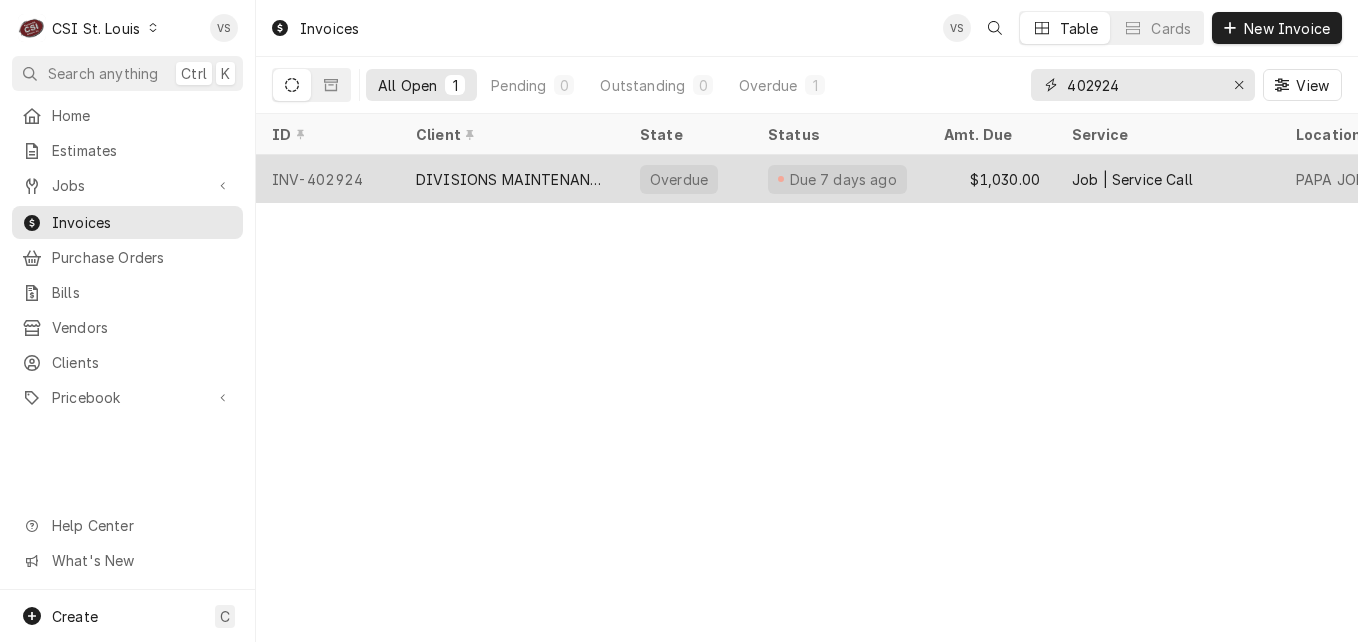 type on "402924" 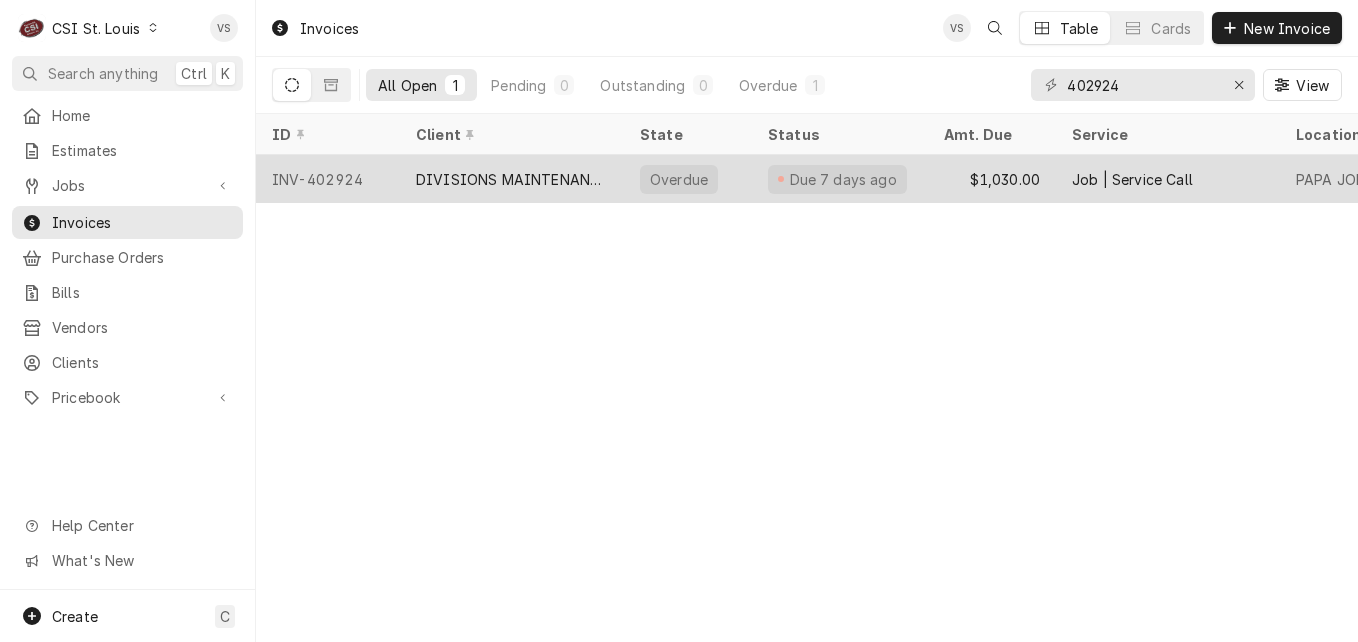 click on "DIVISIONS MAINTENANCE GROUP" at bounding box center (512, 179) 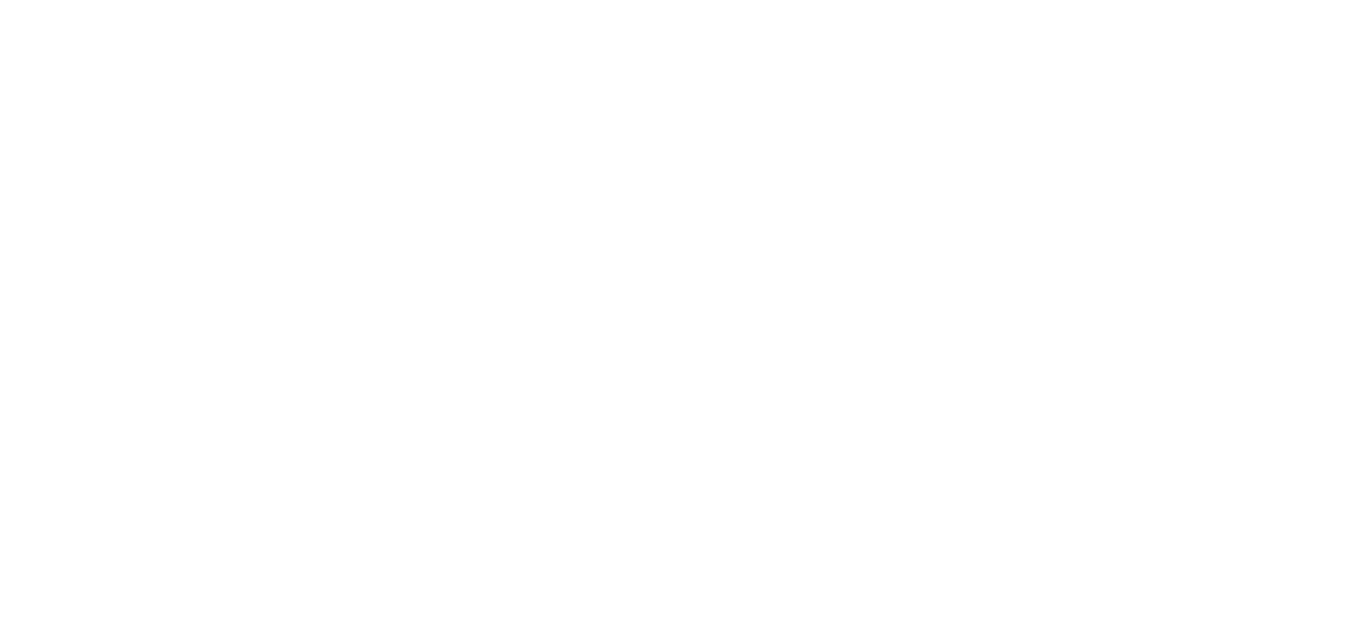 scroll, scrollTop: 0, scrollLeft: 0, axis: both 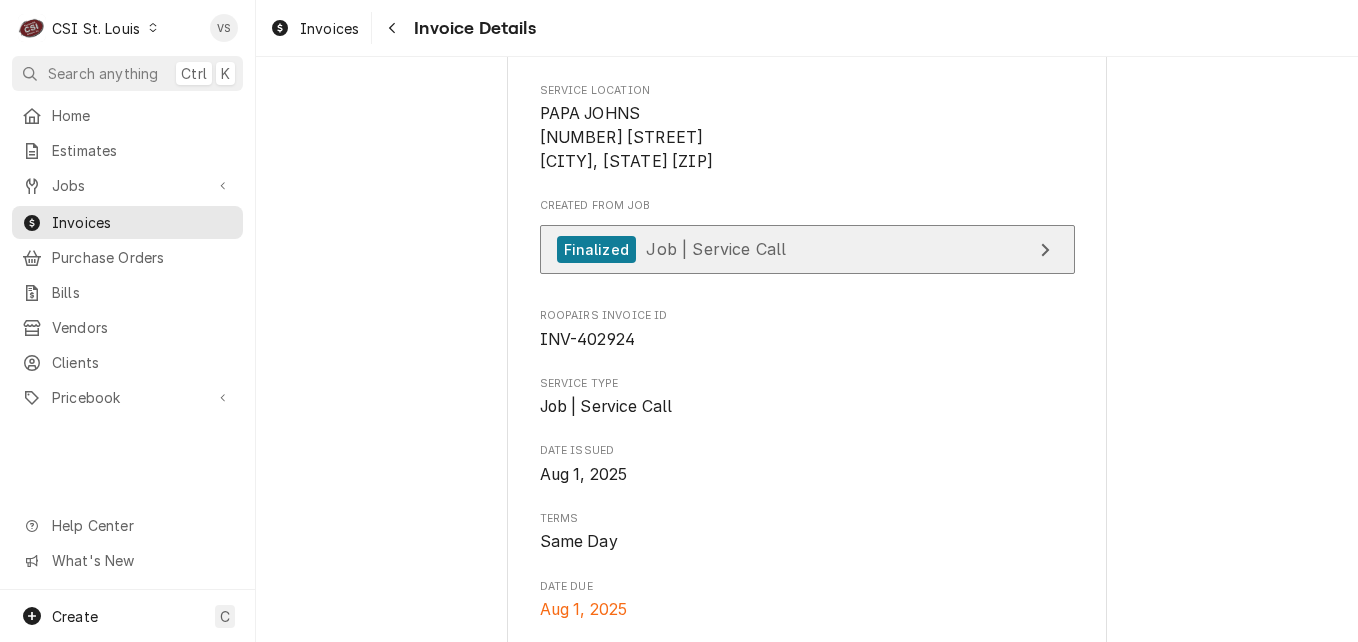 click on "Job | Service Call" at bounding box center (716, 249) 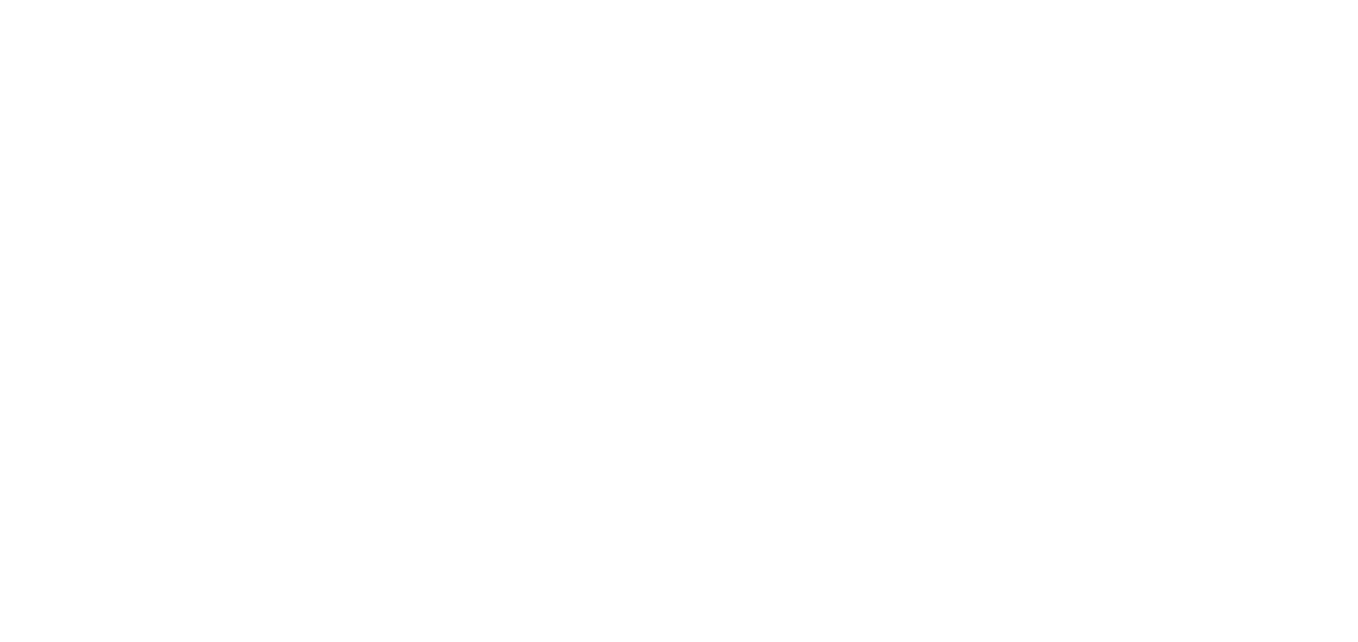 scroll, scrollTop: 0, scrollLeft: 0, axis: both 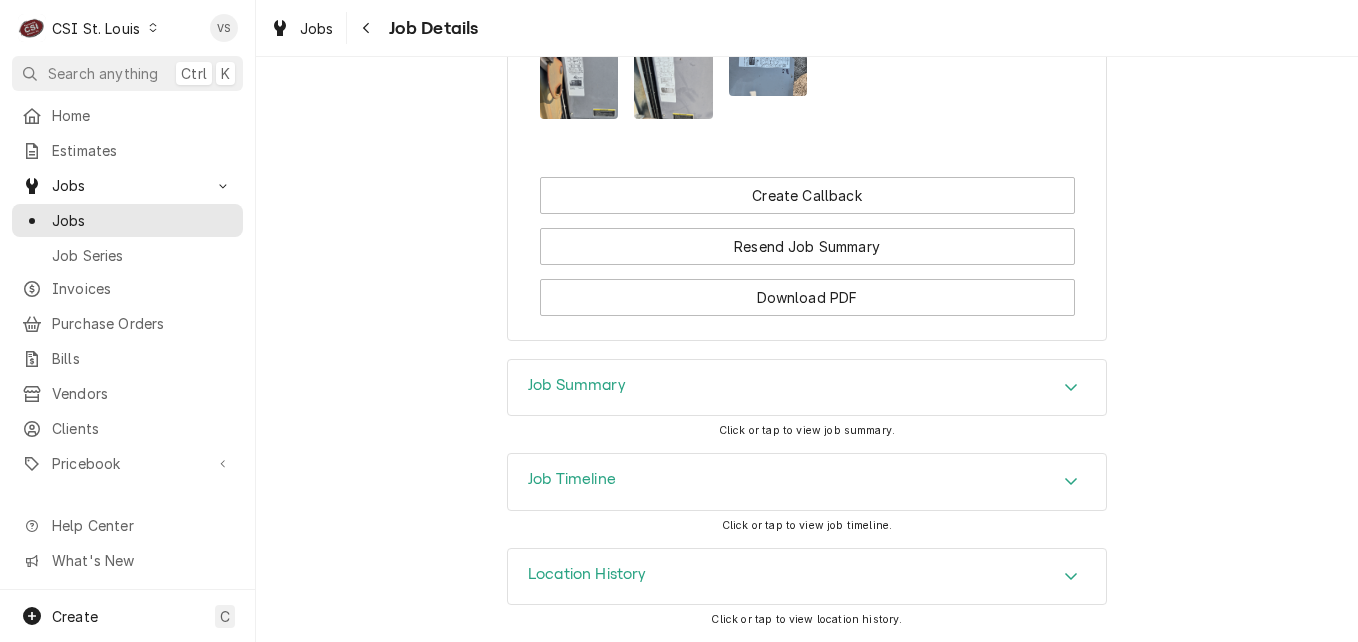 click on "Job Summary" at bounding box center (807, 388) 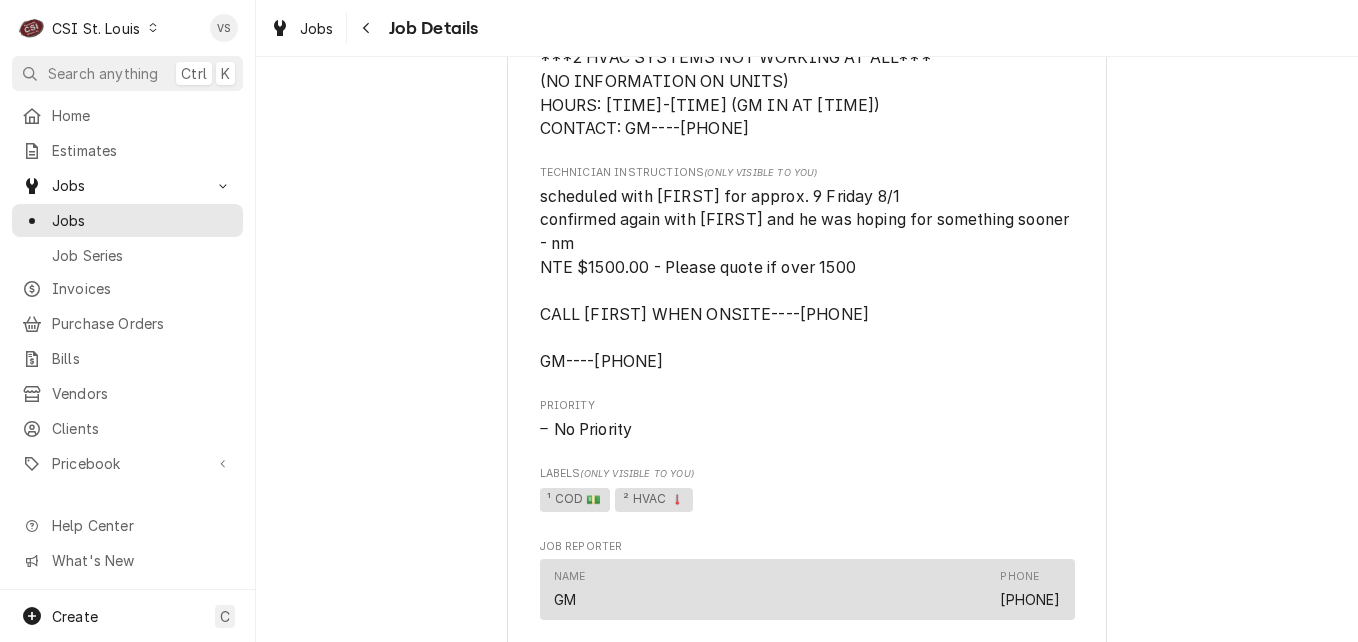 scroll, scrollTop: 1230, scrollLeft: 0, axis: vertical 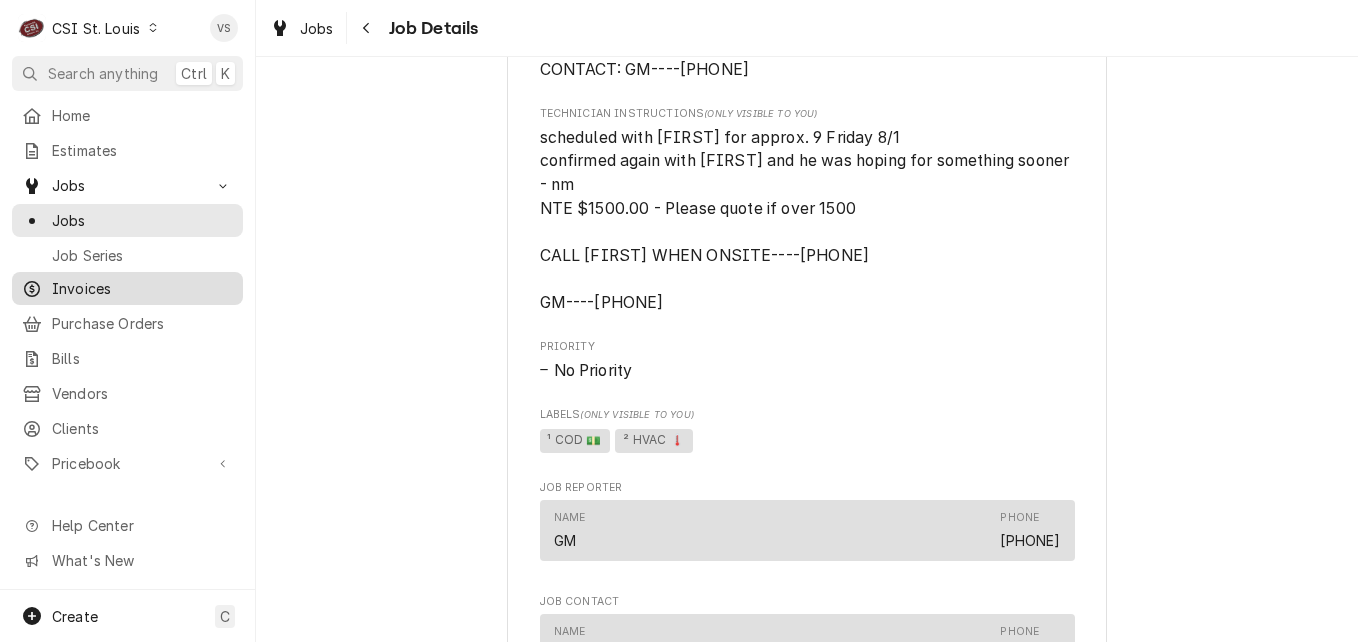 click on "Invoices" at bounding box center [142, 288] 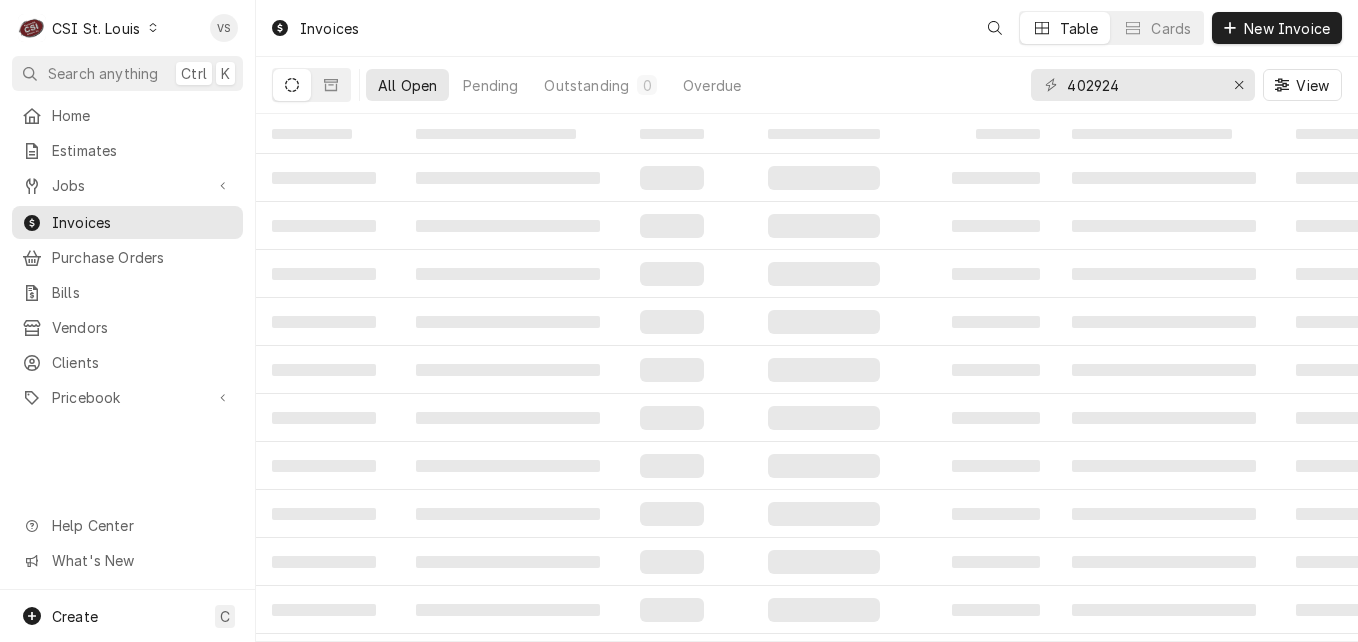 scroll, scrollTop: 0, scrollLeft: 0, axis: both 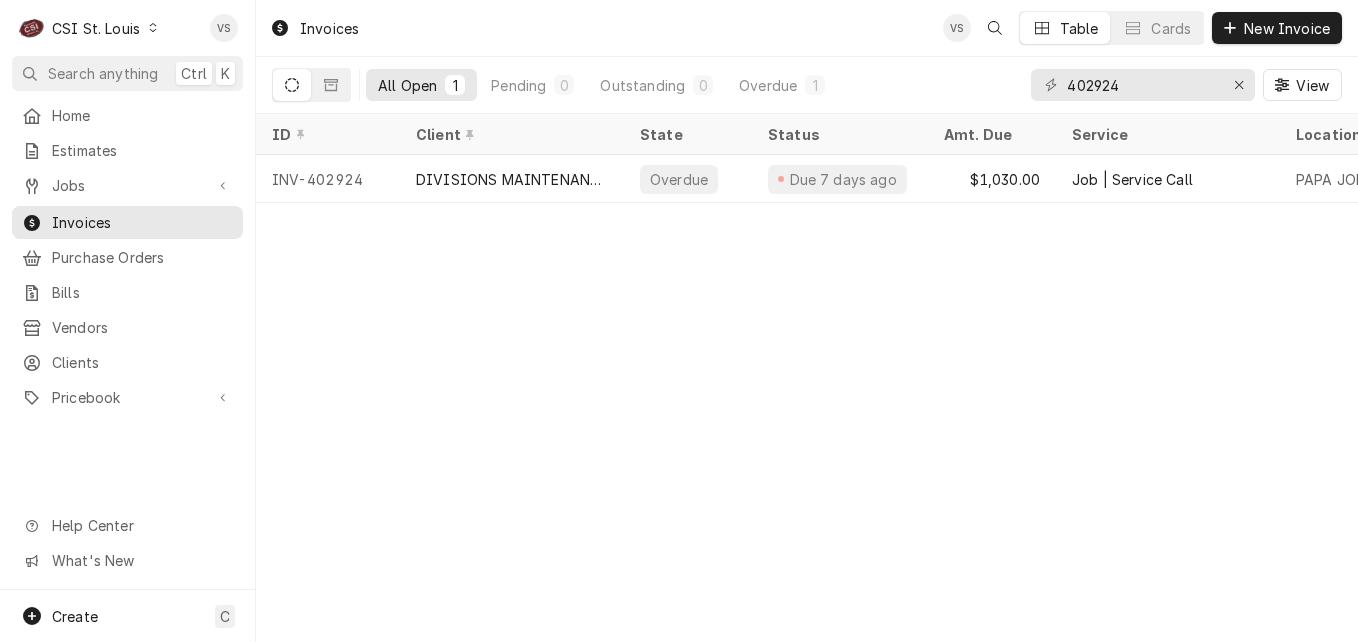 click 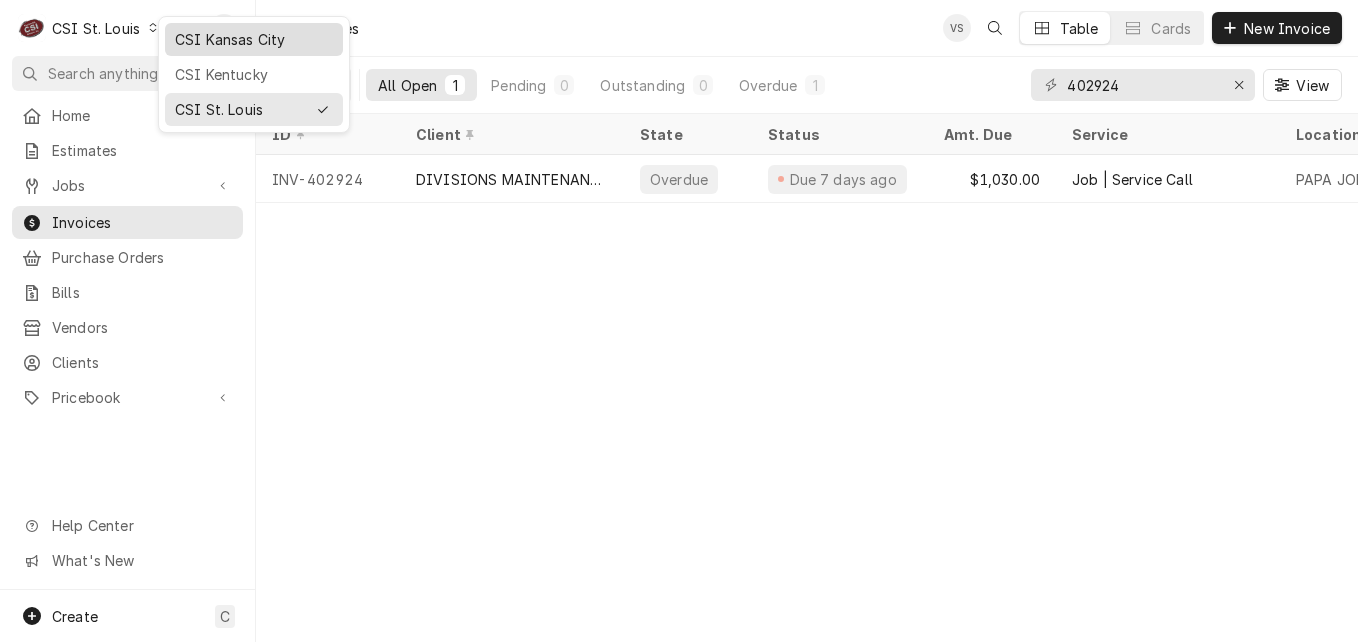 click on "CSI Kansas City" at bounding box center (254, 39) 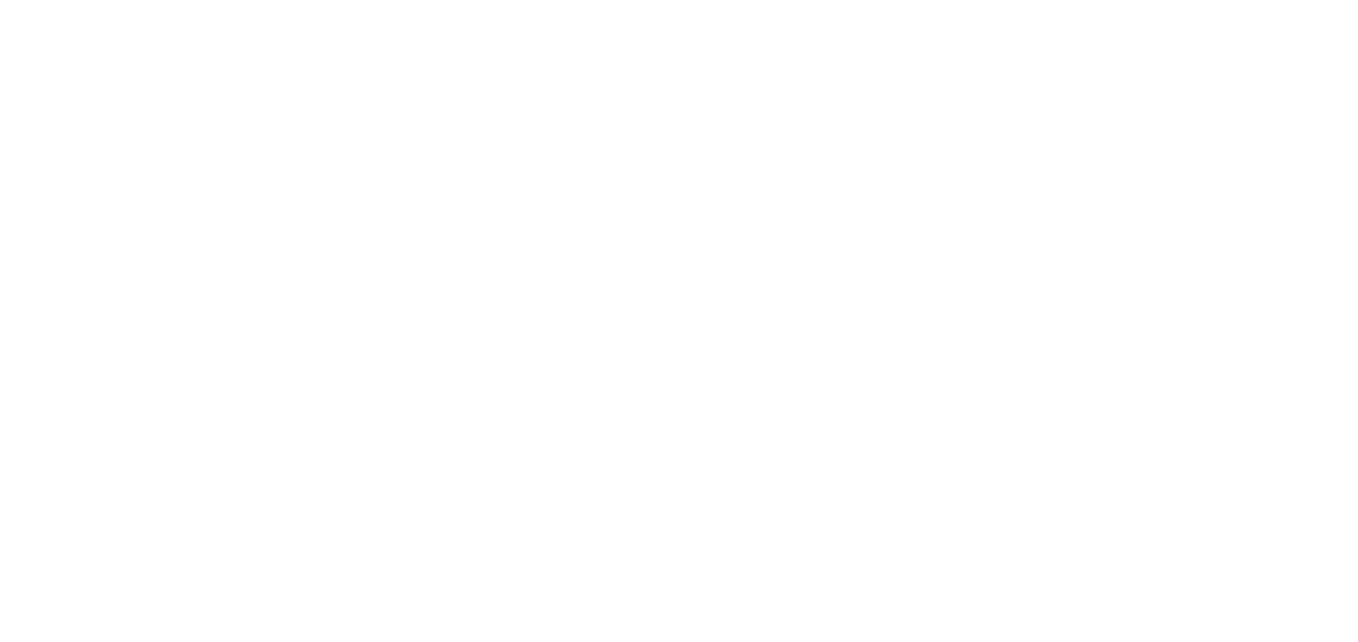 scroll, scrollTop: 0, scrollLeft: 0, axis: both 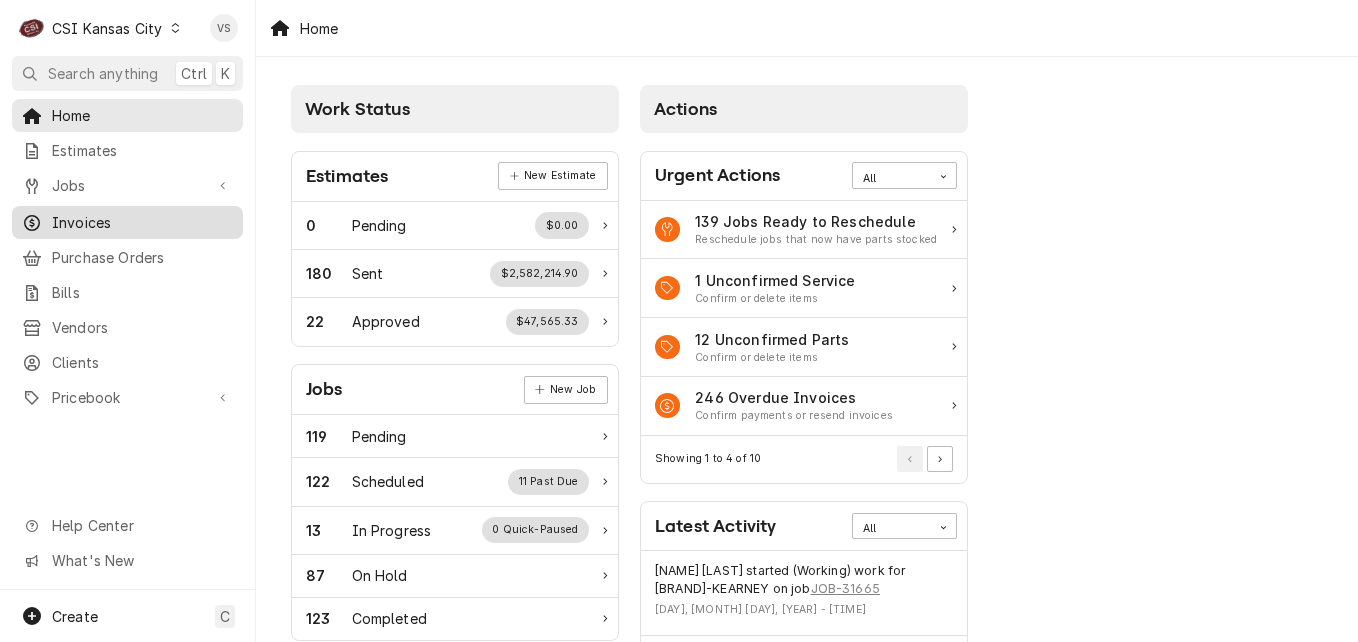 click on "Invoices" at bounding box center [142, 222] 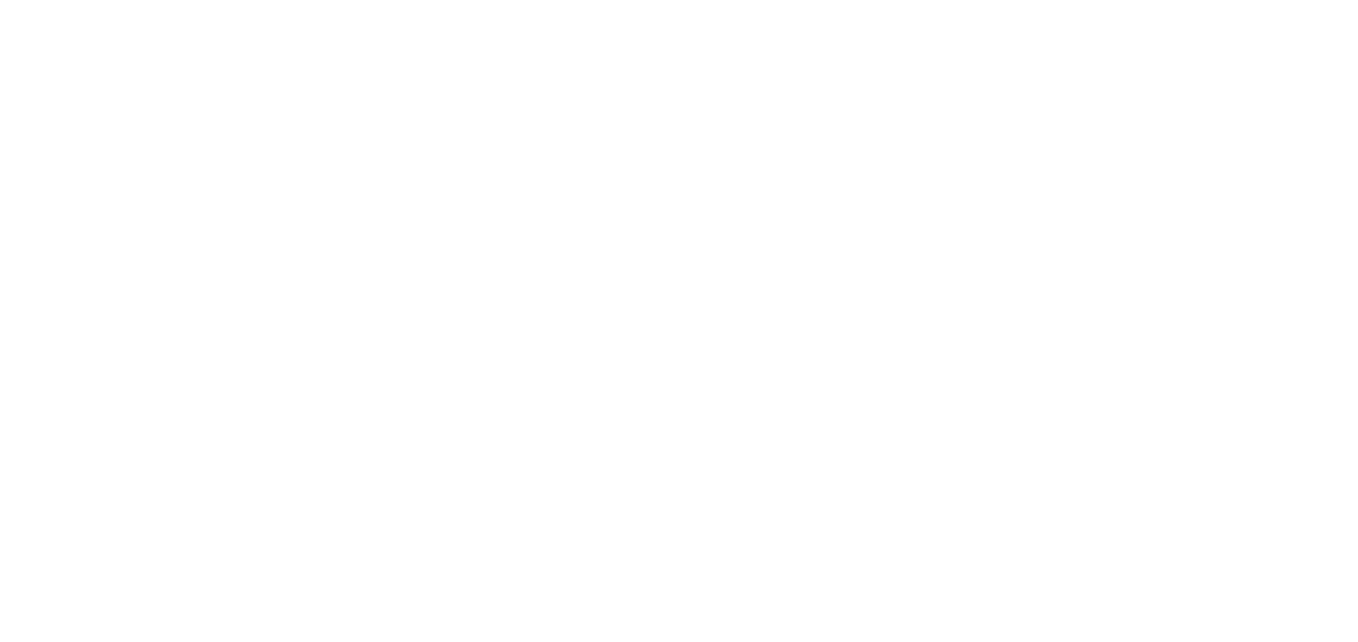 scroll, scrollTop: 0, scrollLeft: 0, axis: both 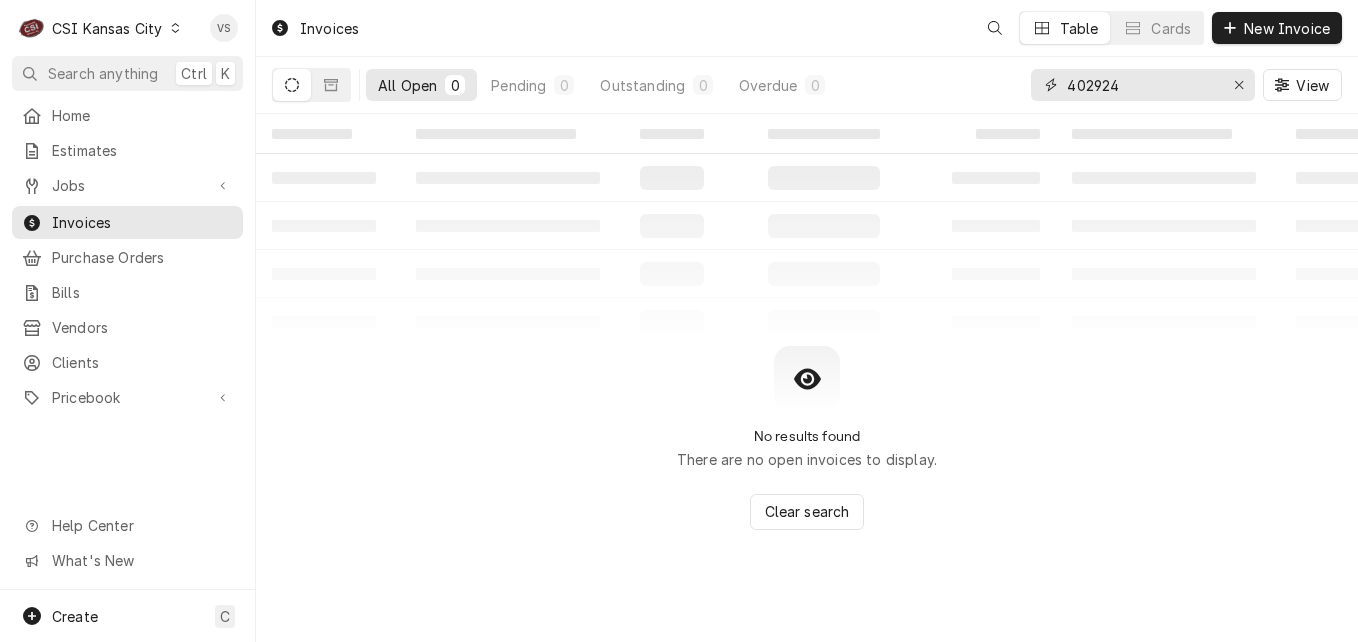 click on "402924" at bounding box center (1142, 85) 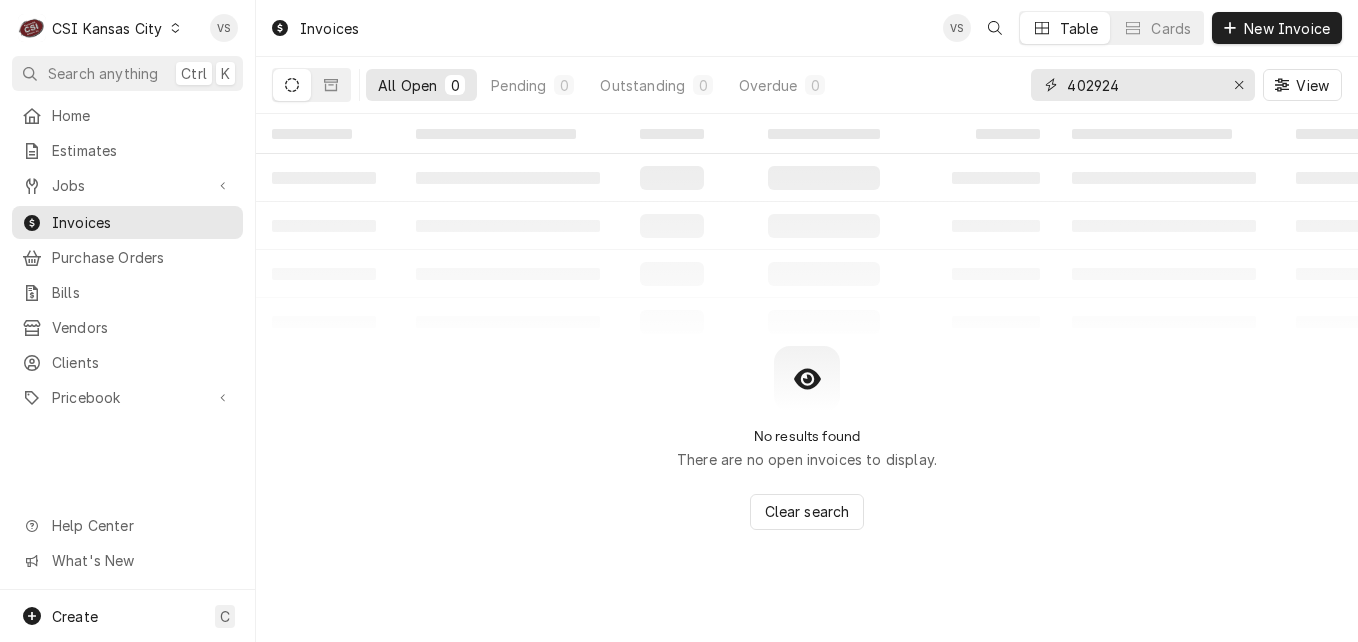 drag, startPoint x: 1131, startPoint y: 87, endPoint x: 1019, endPoint y: 92, distance: 112.11155 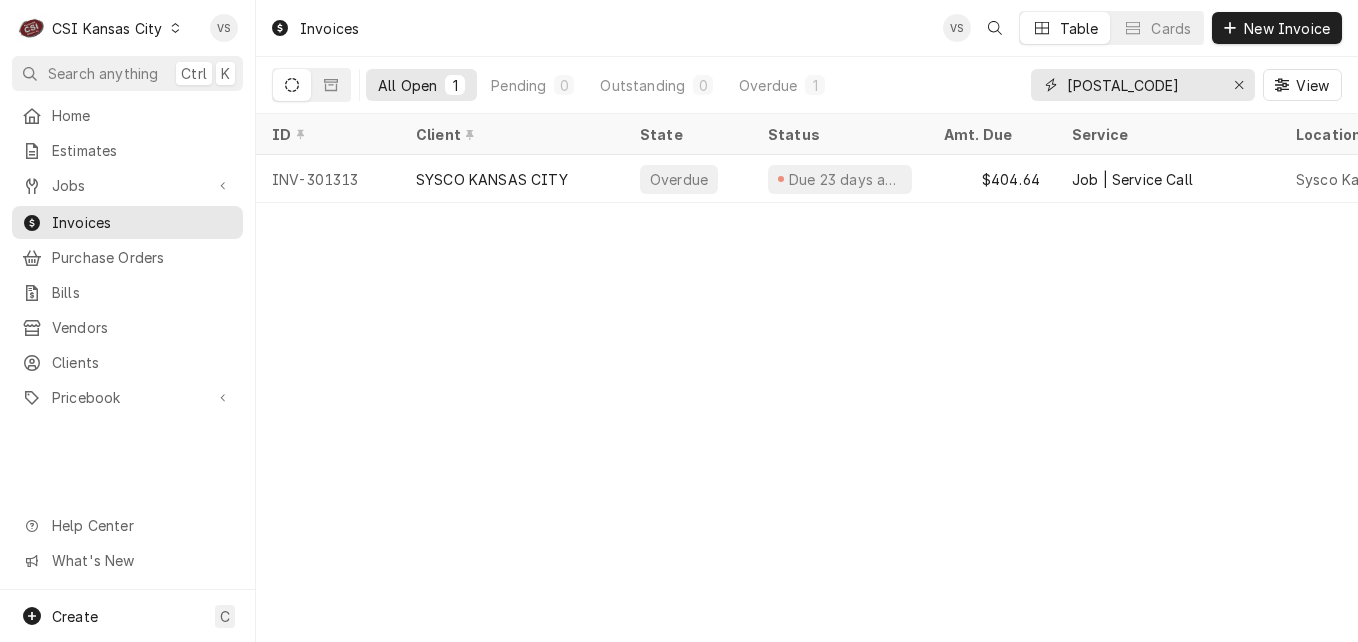click on "01313" at bounding box center (1142, 85) 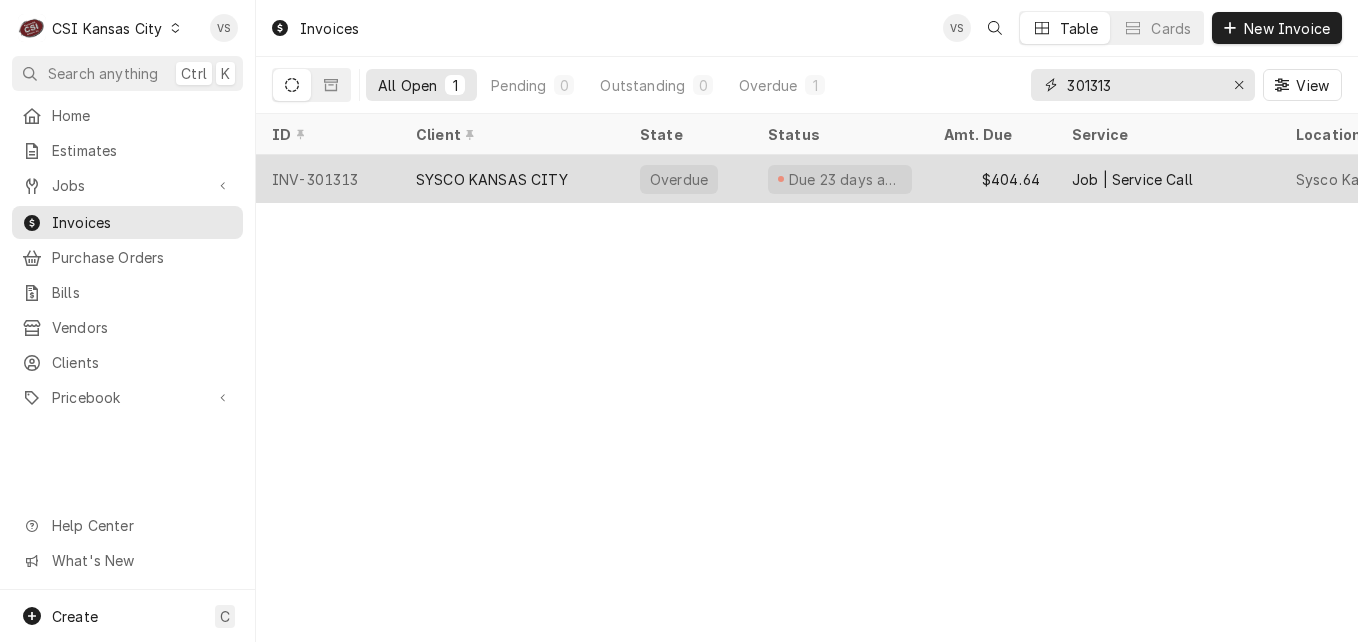 type on "301313" 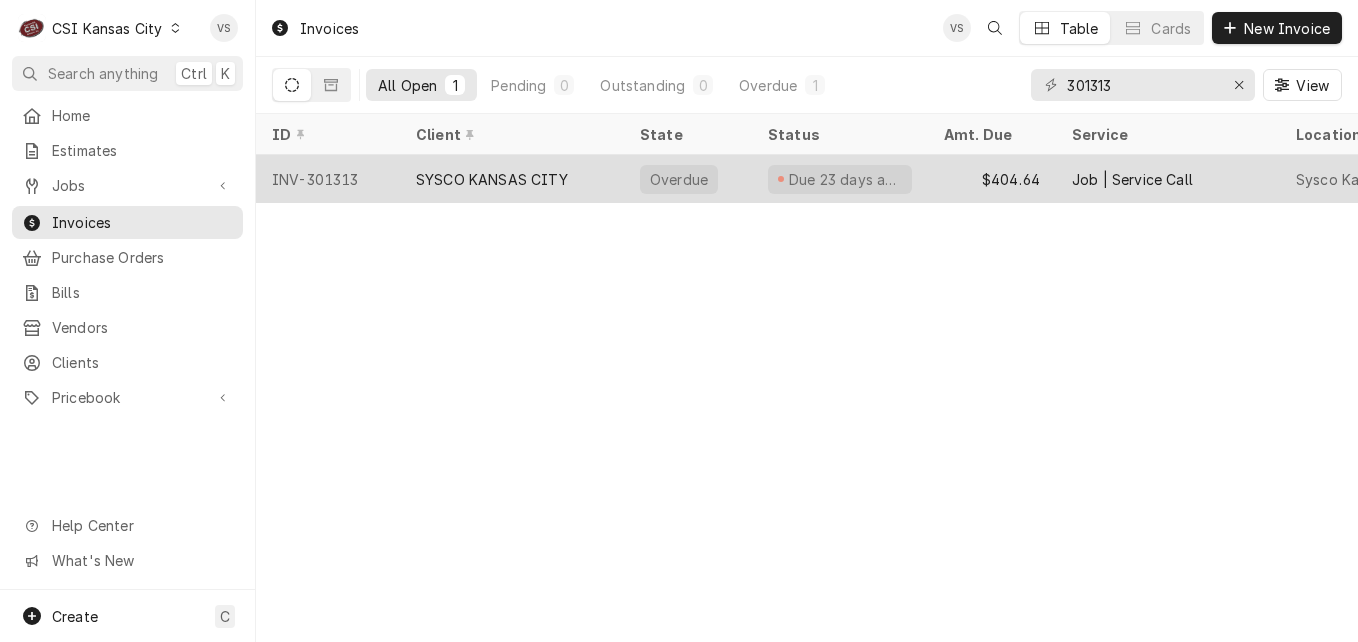 click on "SYSCO KANSAS CITY" at bounding box center [492, 179] 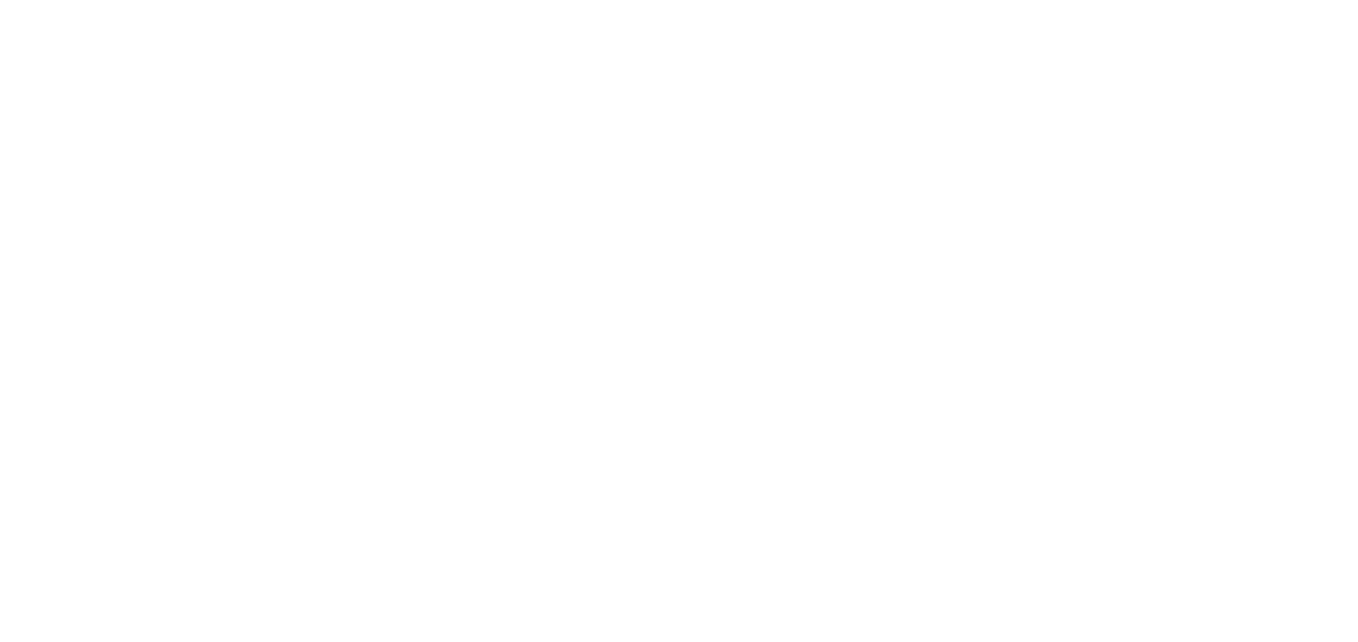 scroll, scrollTop: 0, scrollLeft: 0, axis: both 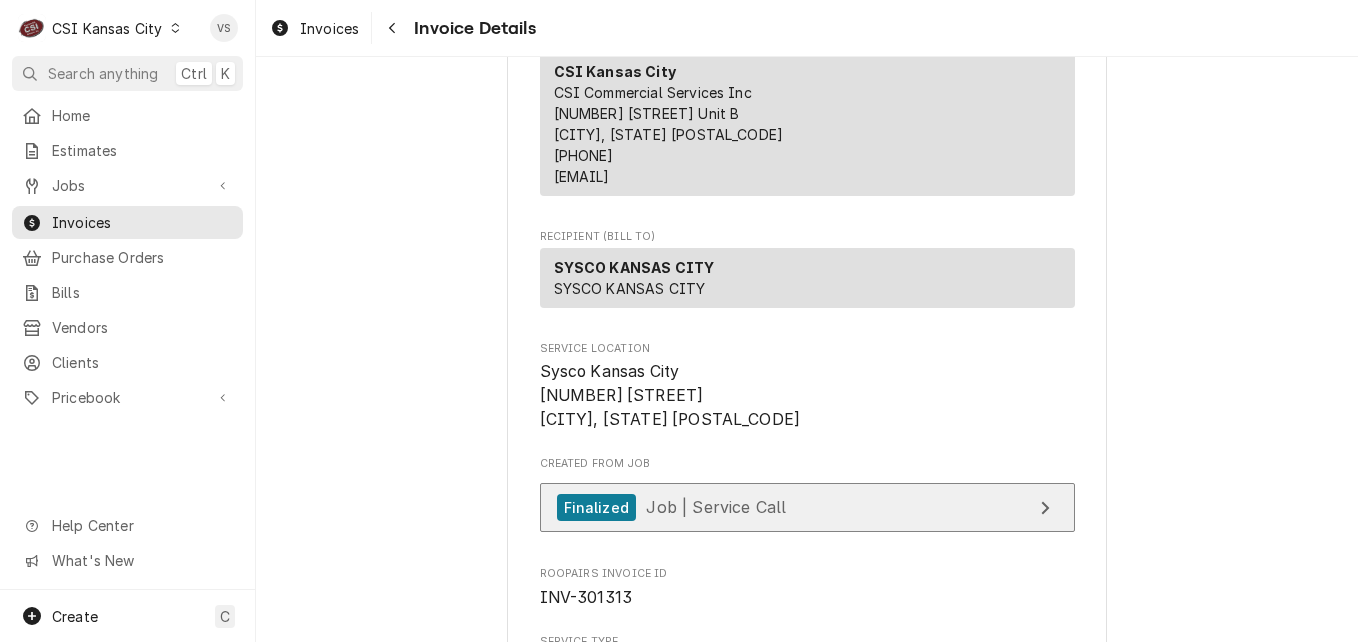click on "Job | Service Call" at bounding box center (716, 507) 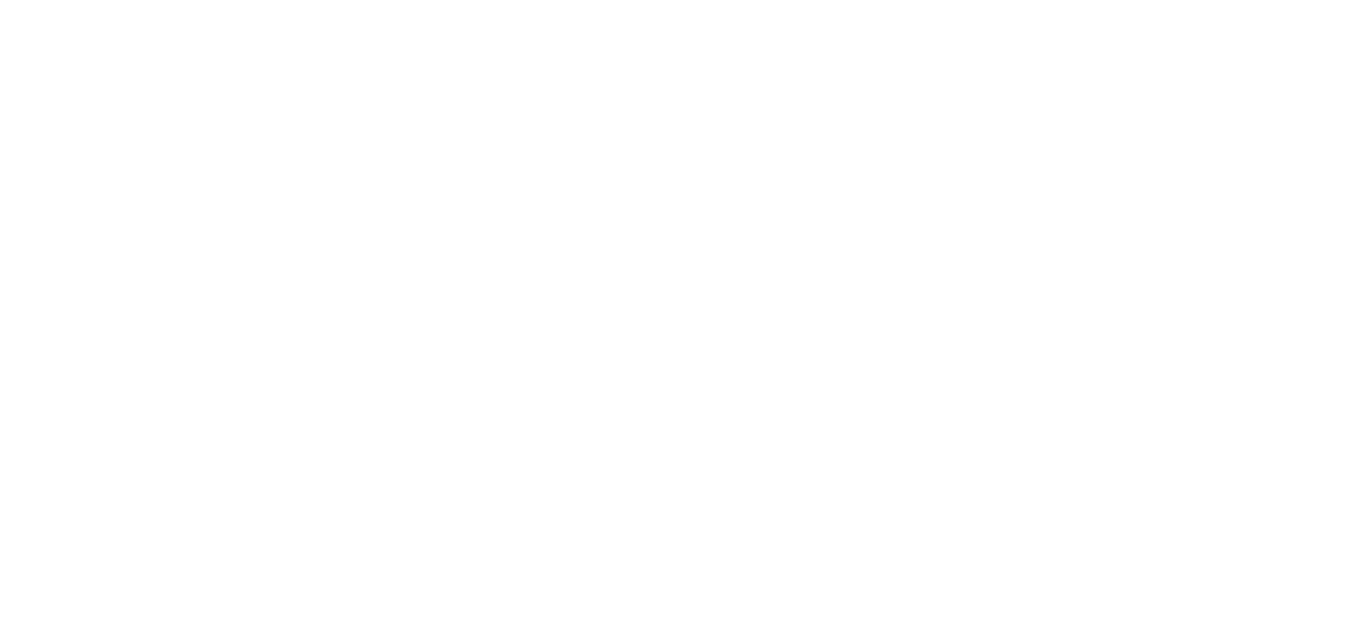scroll, scrollTop: 0, scrollLeft: 0, axis: both 